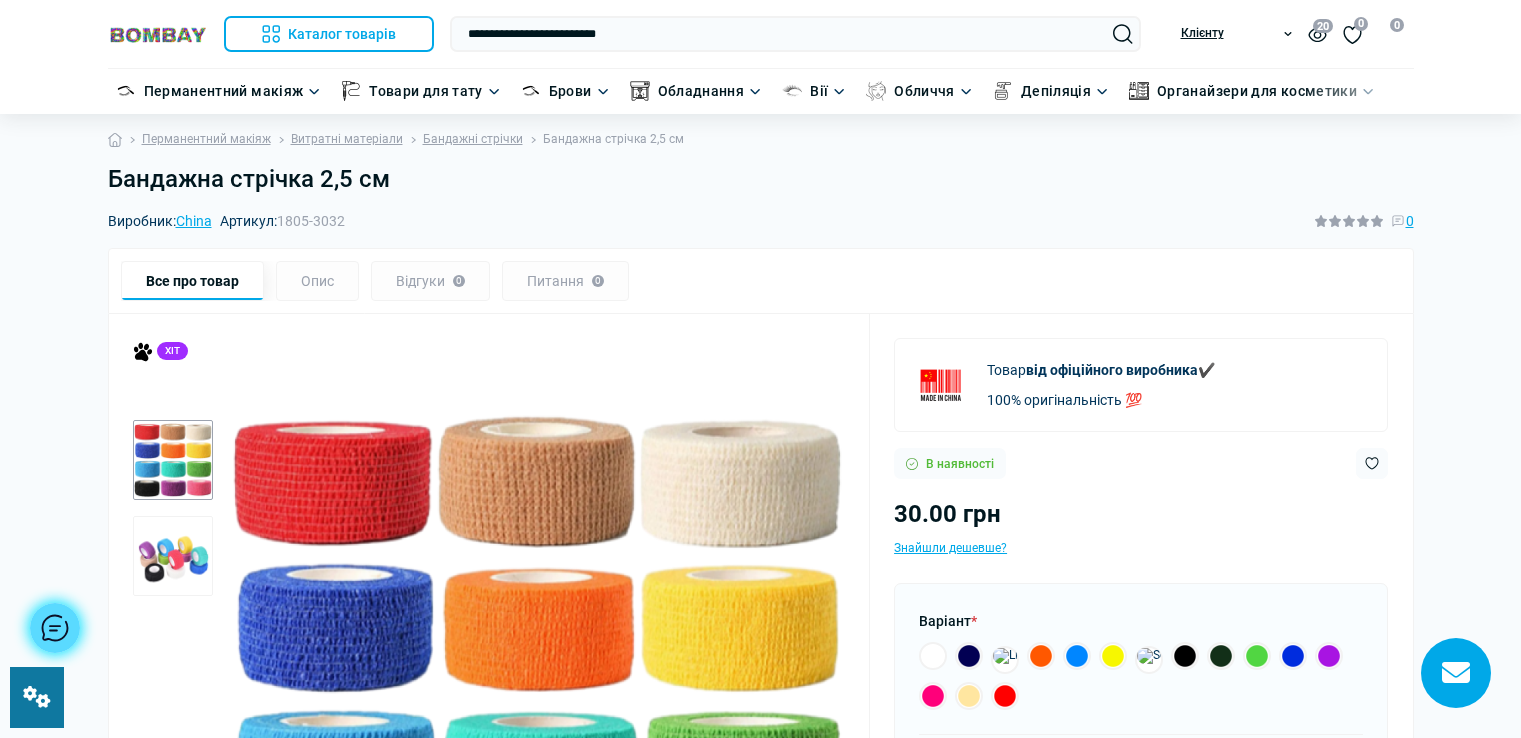 scroll, scrollTop: 0, scrollLeft: 0, axis: both 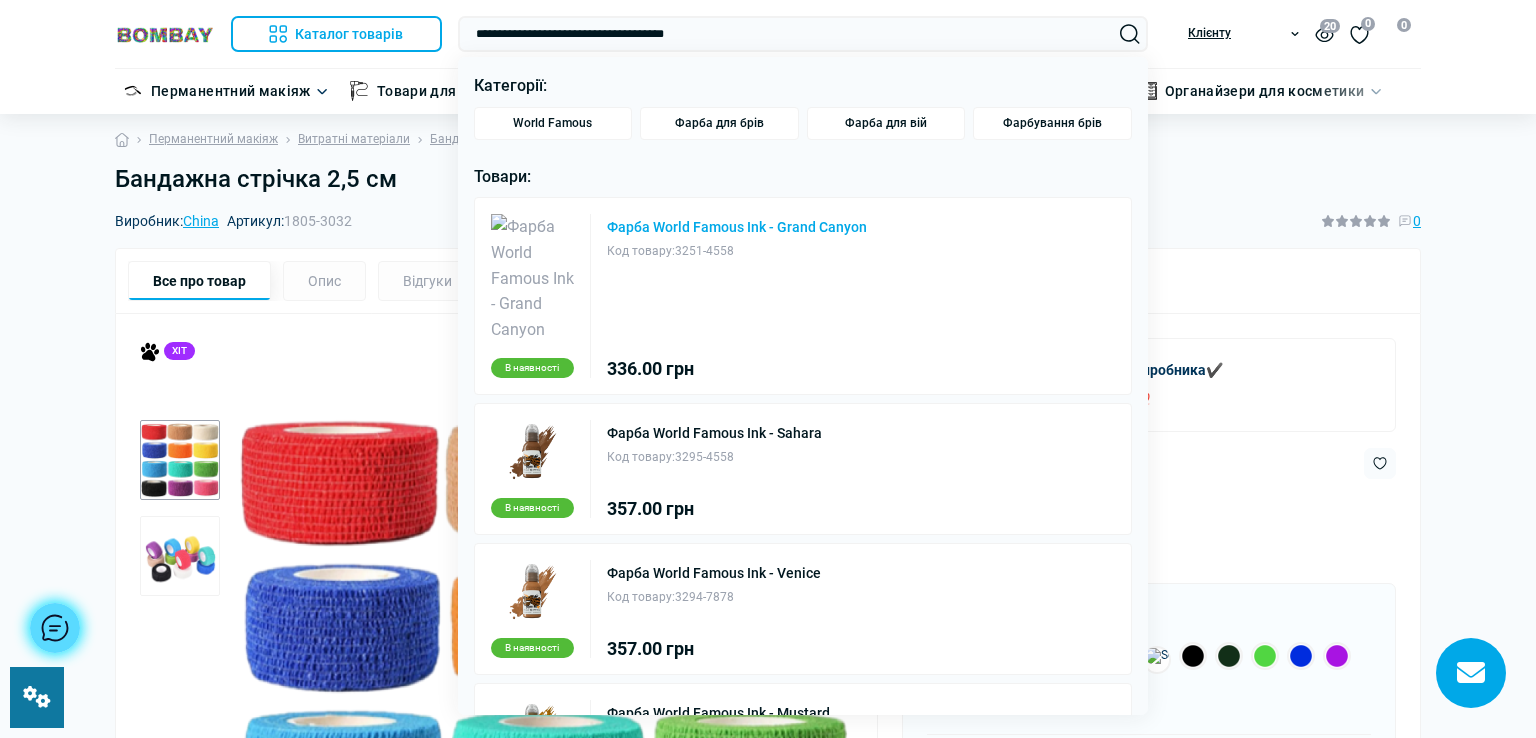 type on "**********" 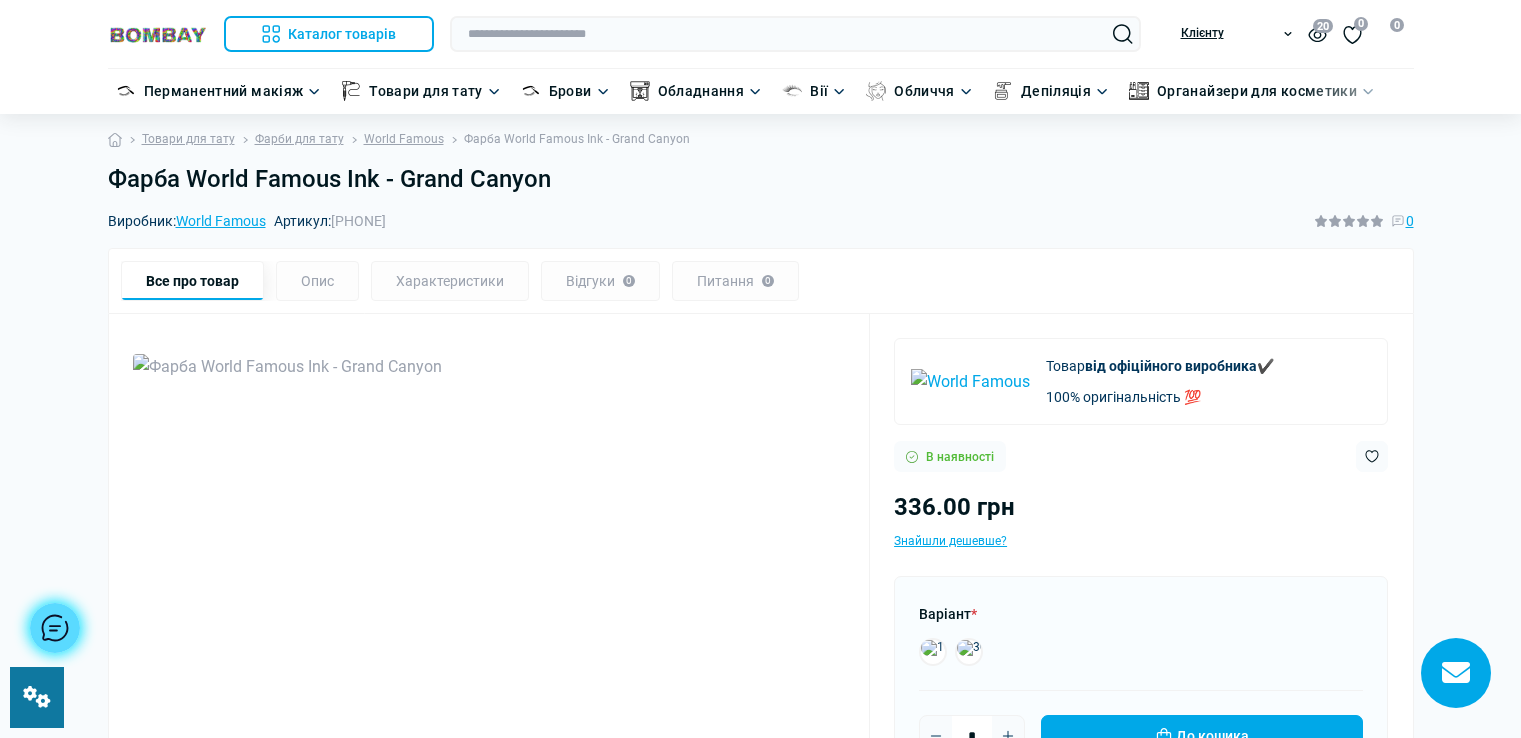 scroll, scrollTop: 200, scrollLeft: 0, axis: vertical 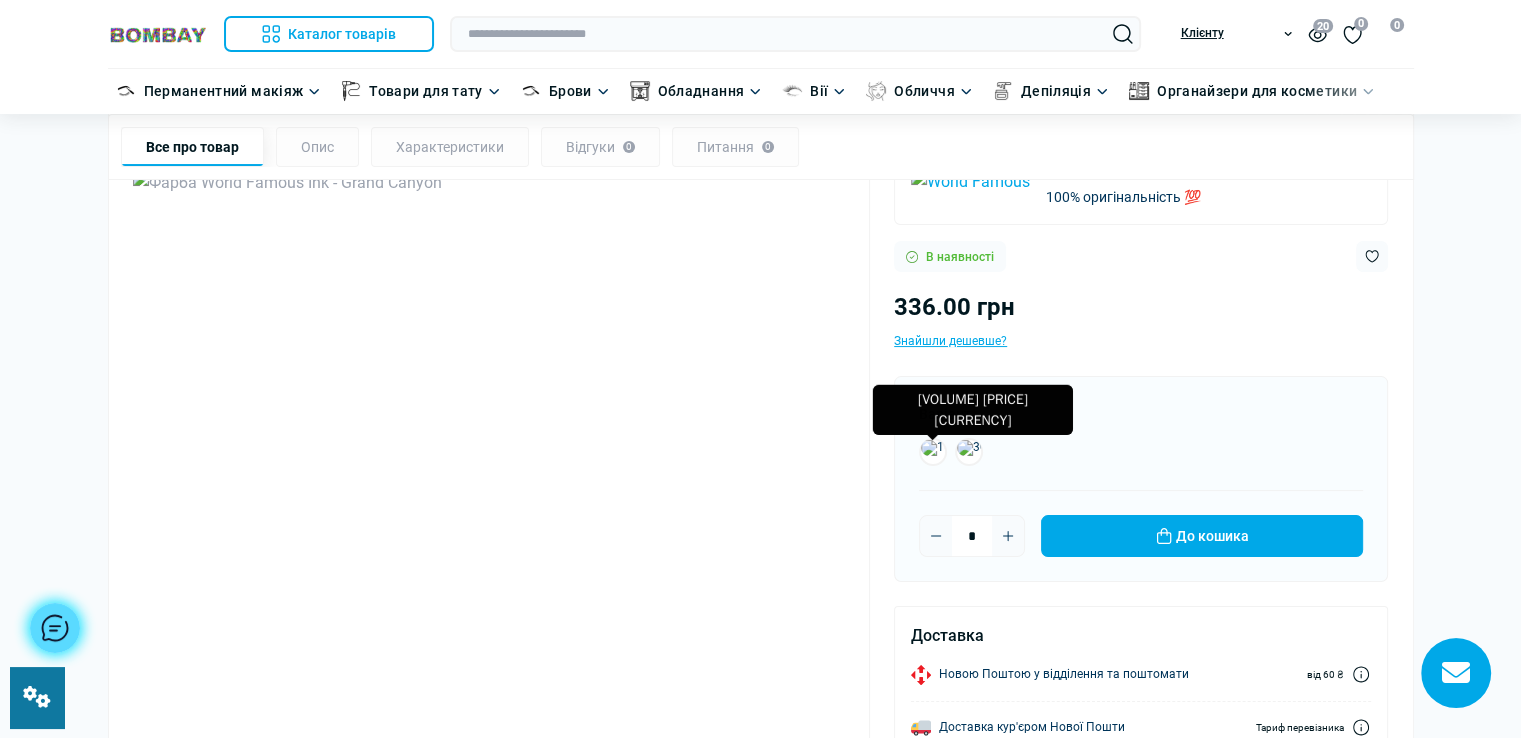 click at bounding box center [933, 452] 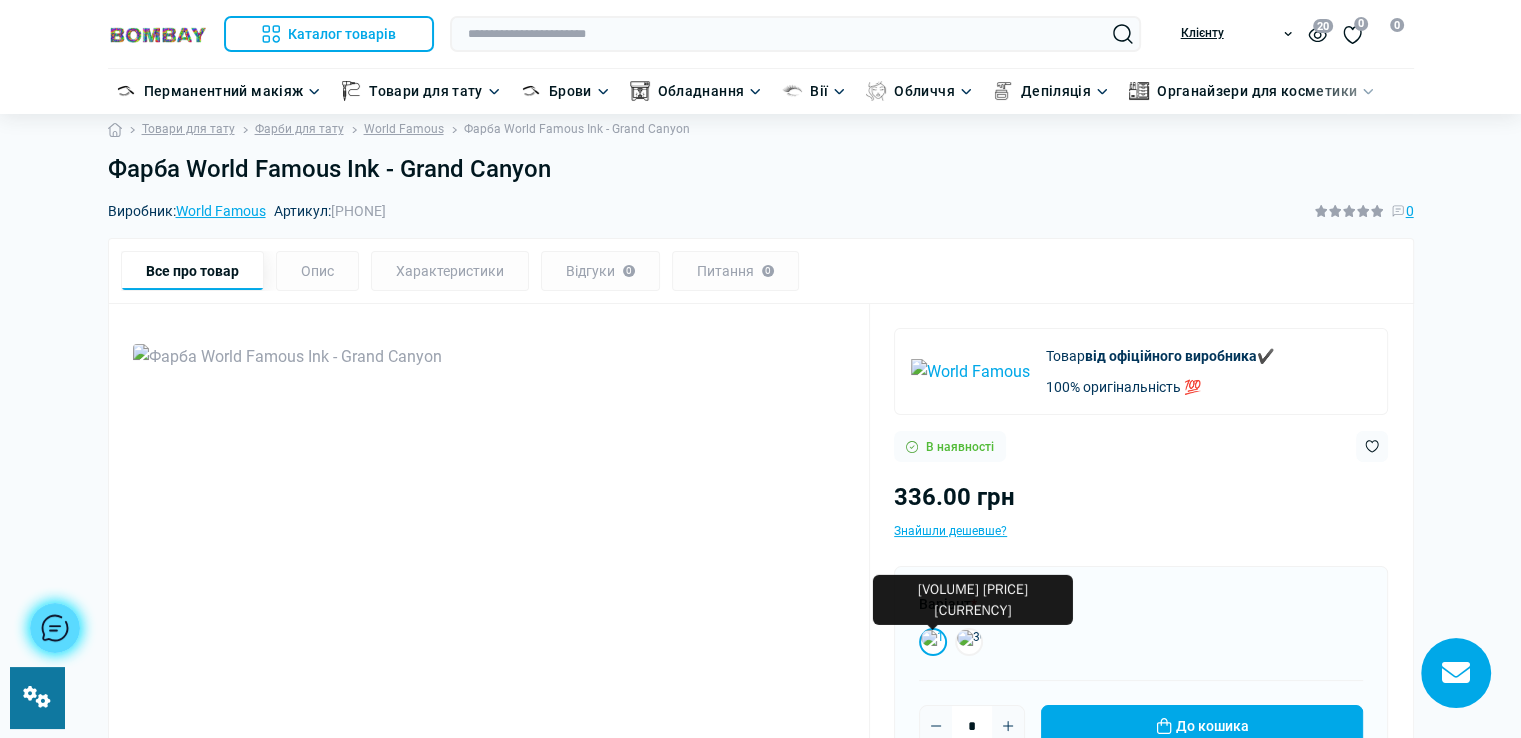 scroll, scrollTop: 0, scrollLeft: 0, axis: both 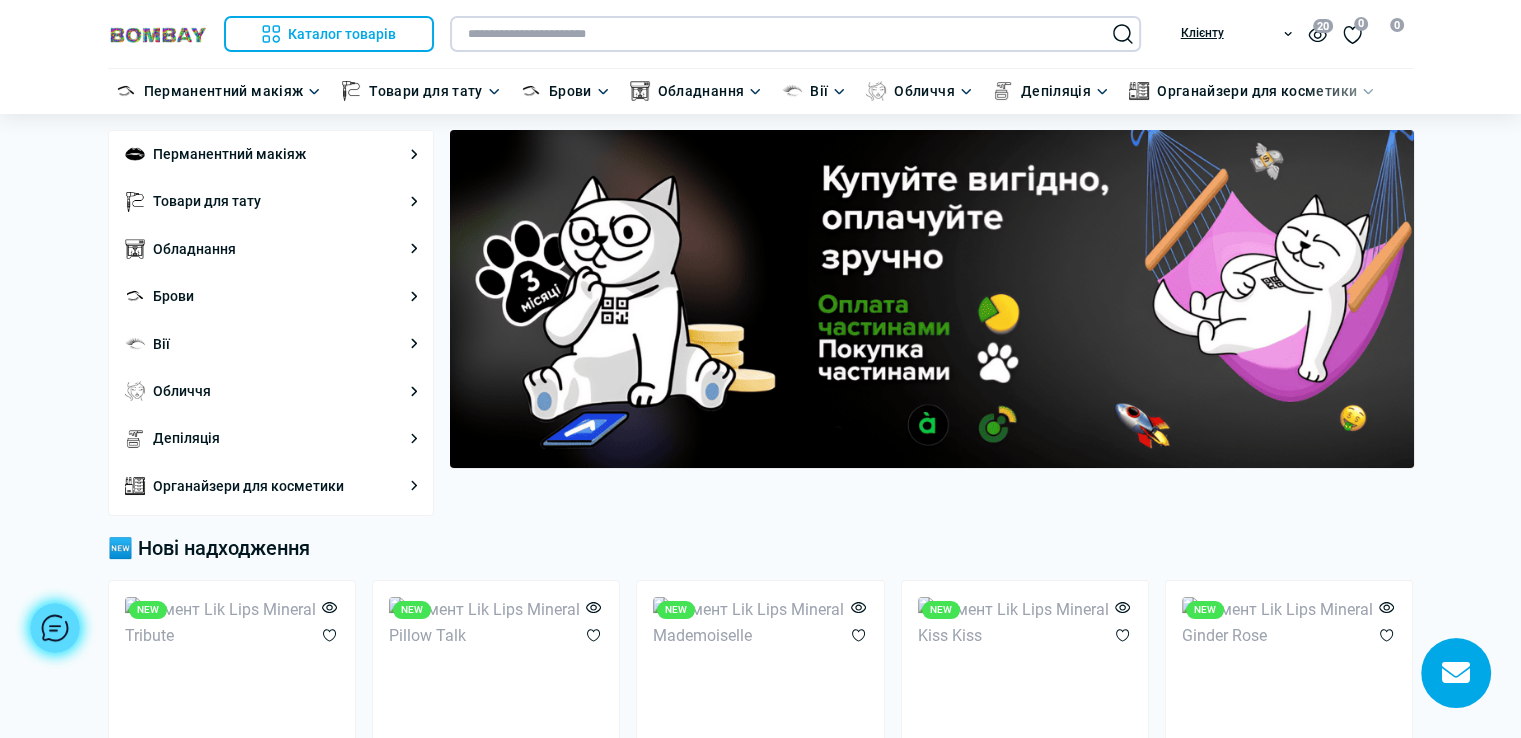 click at bounding box center [795, 34] 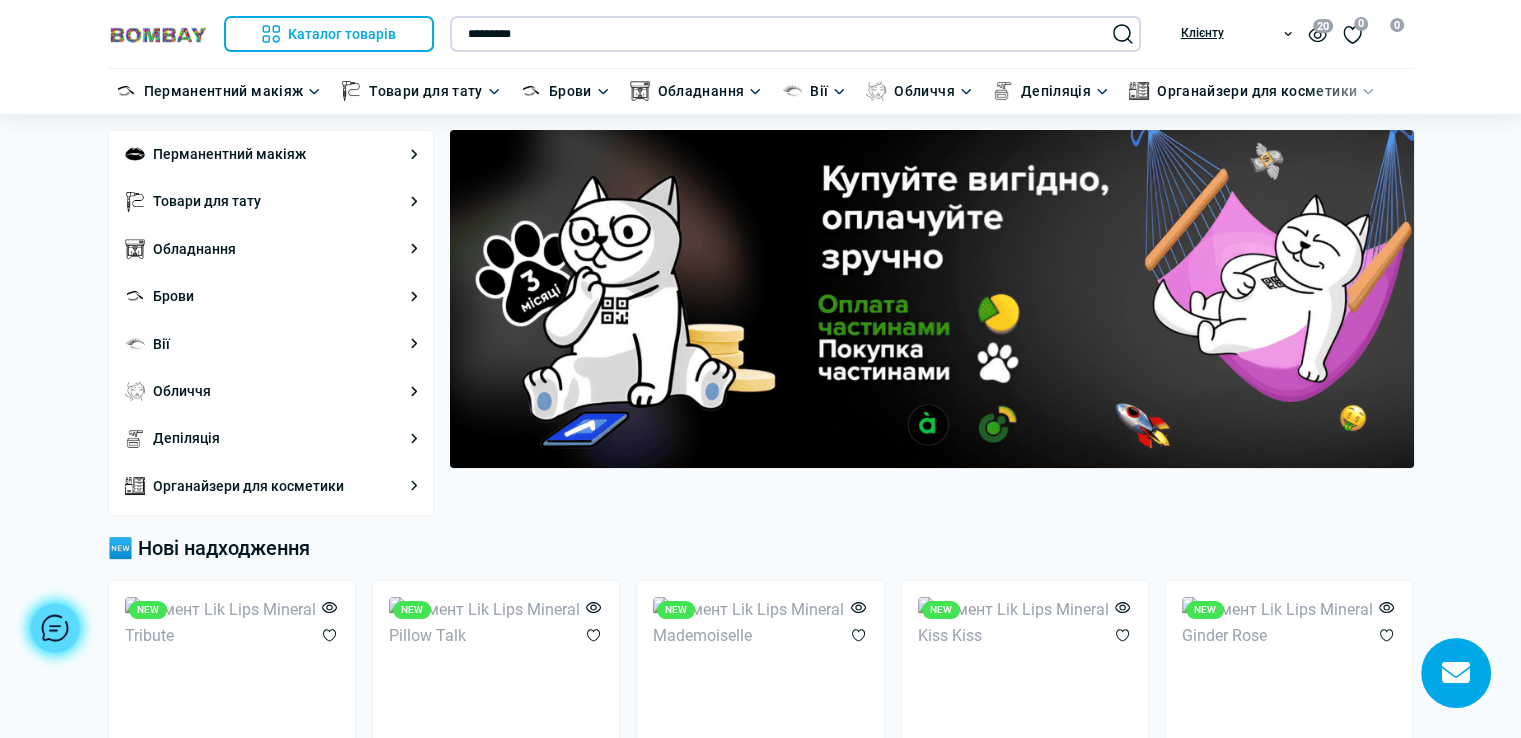 paste on "**********" 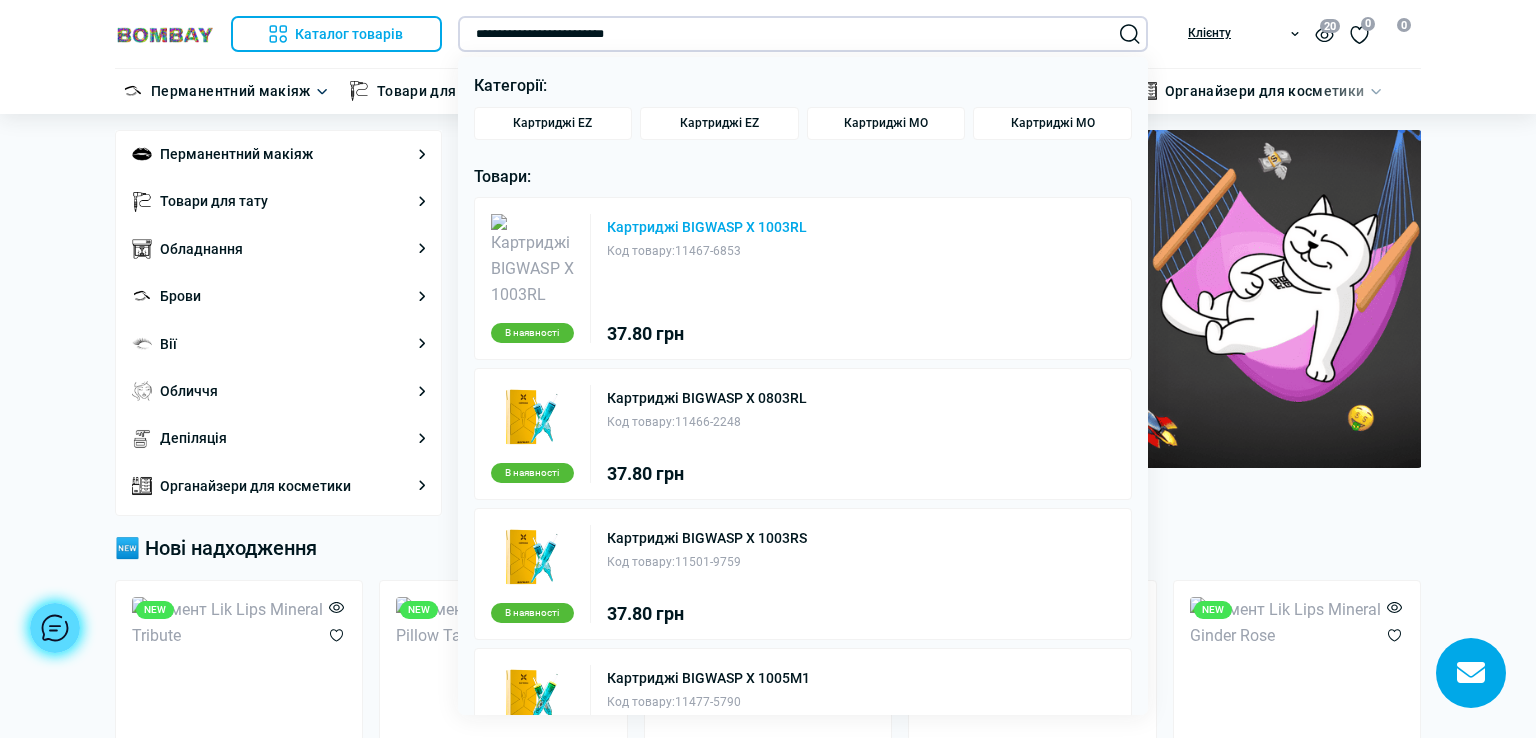 type on "**********" 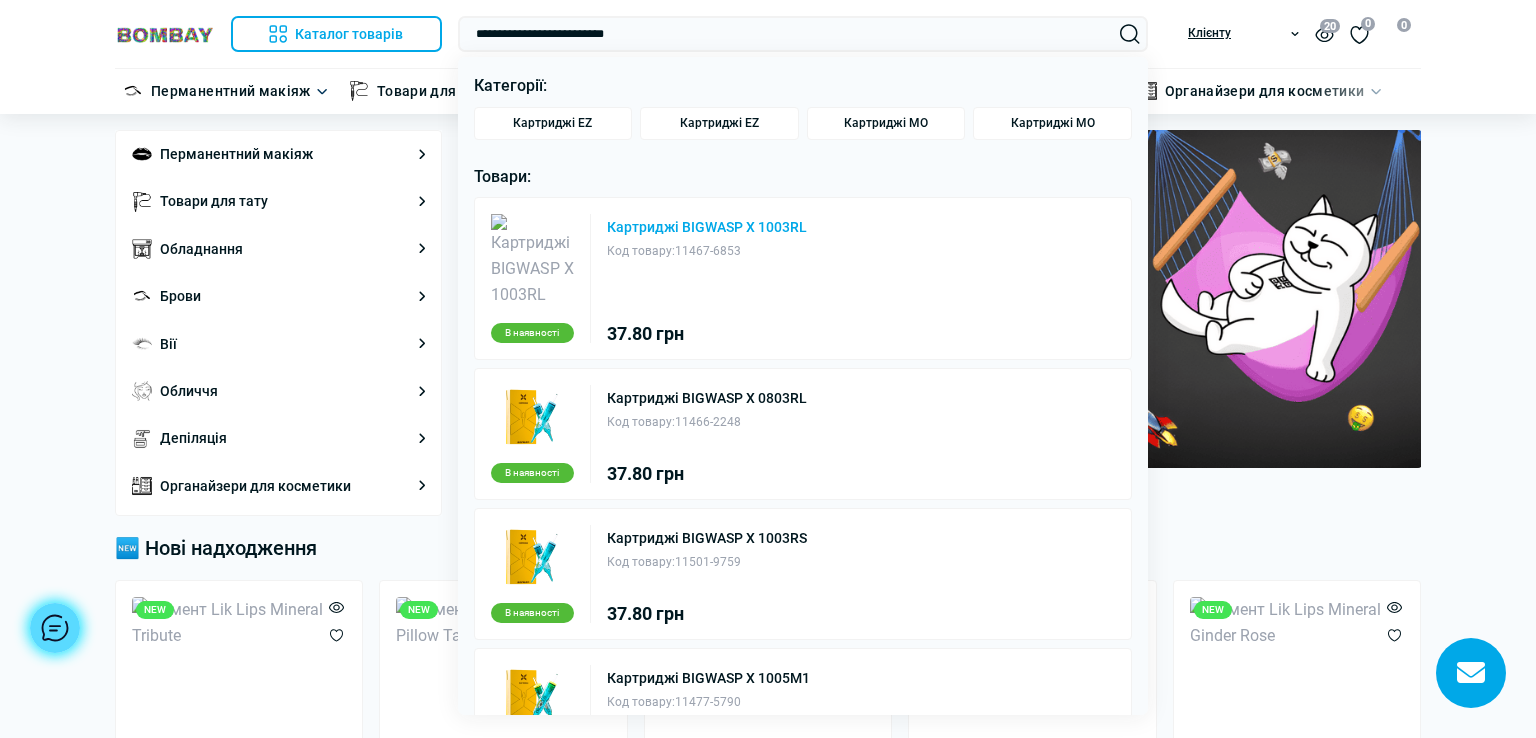 click on "Картриджі BIGWASP X 1003RL" at bounding box center [707, 227] 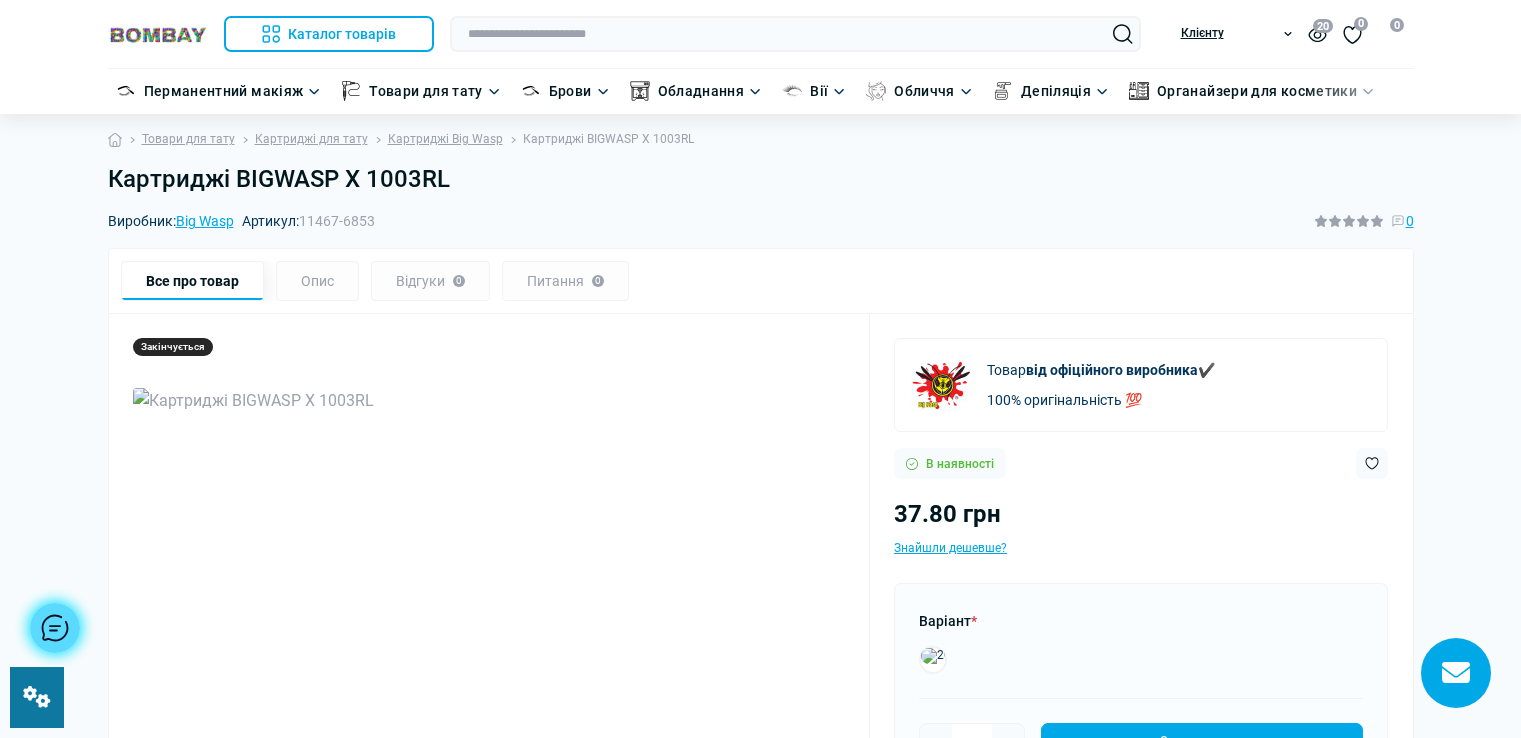 scroll, scrollTop: 0, scrollLeft: 0, axis: both 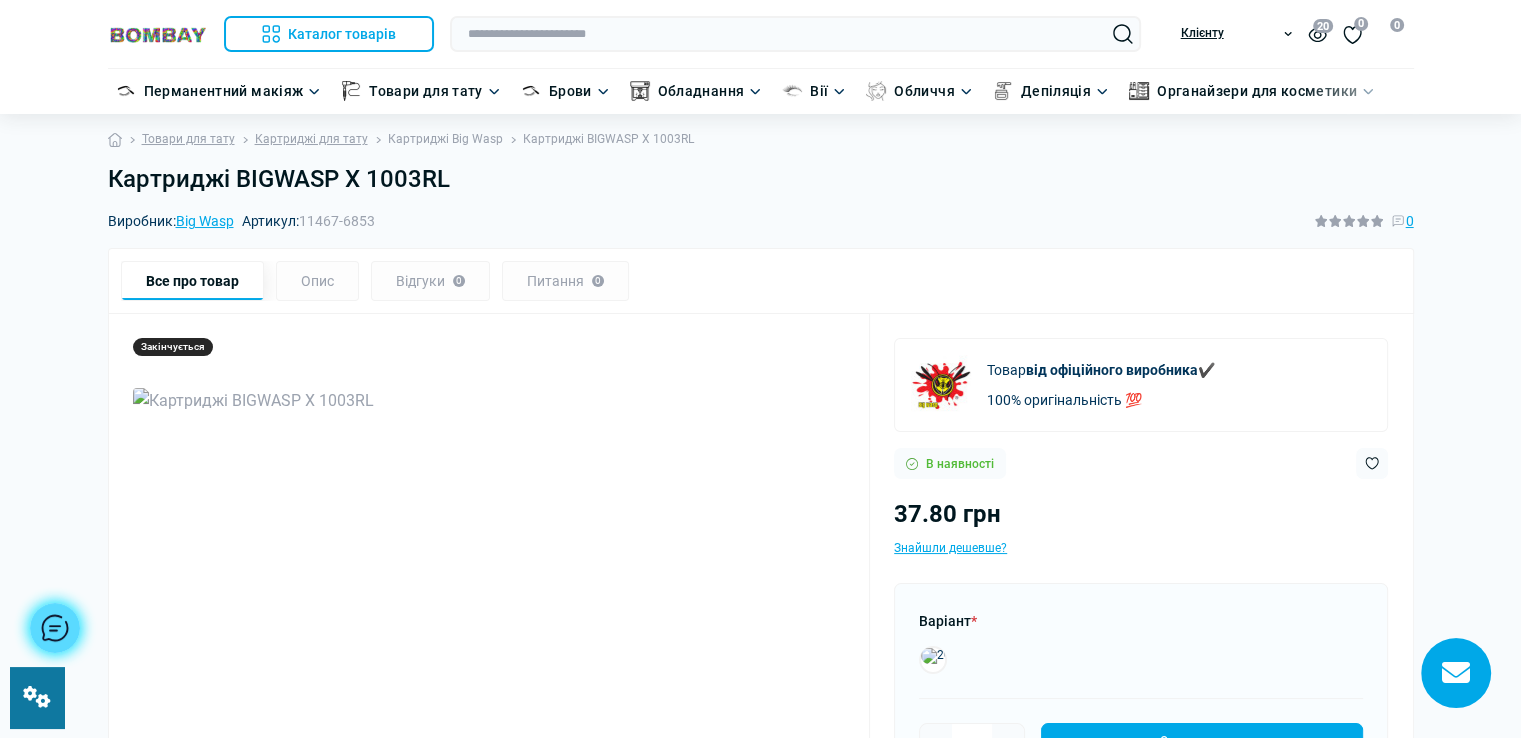 click on "Картриджі Big Wasp" at bounding box center (445, 139) 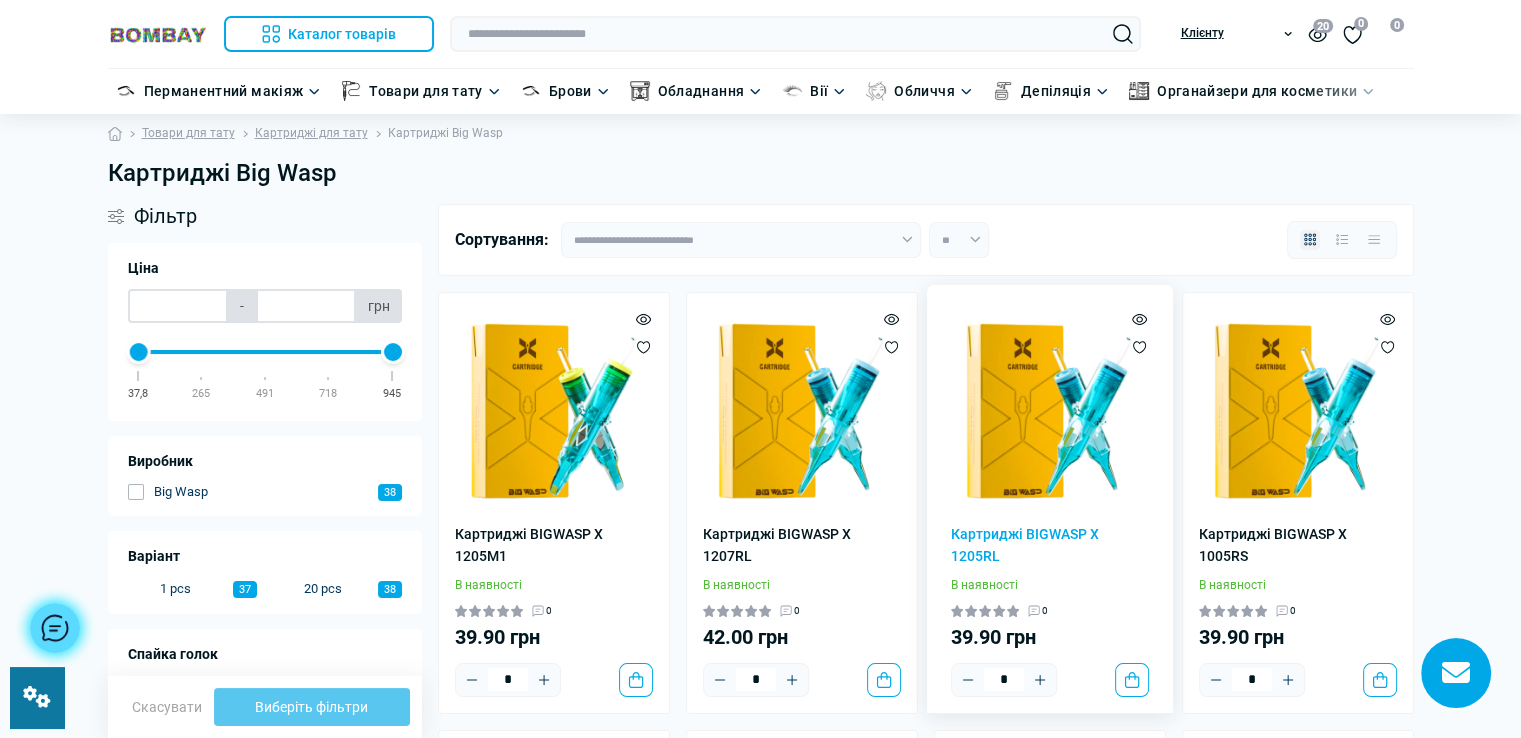 scroll, scrollTop: 100, scrollLeft: 0, axis: vertical 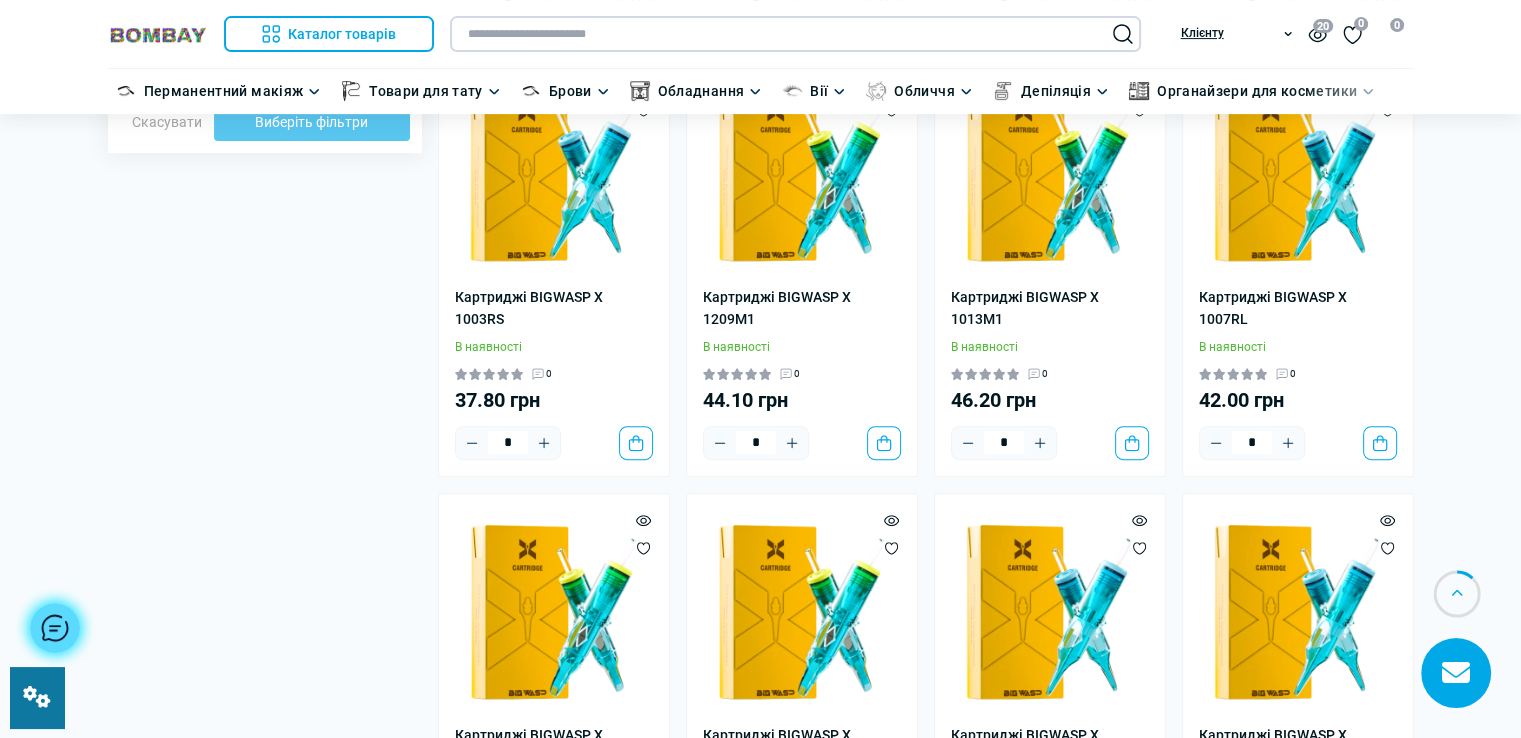 click at bounding box center (795, 34) 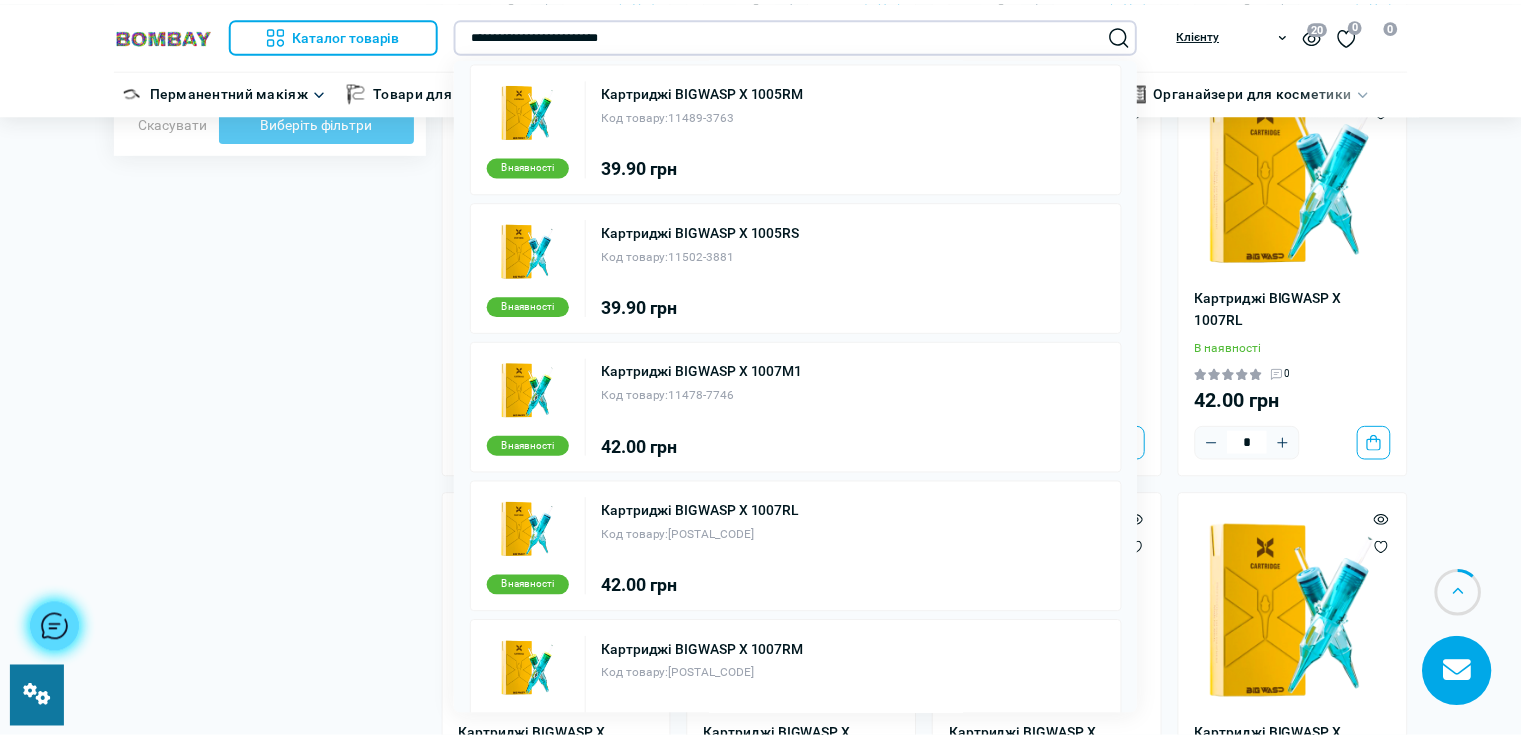 scroll, scrollTop: 606, scrollLeft: 0, axis: vertical 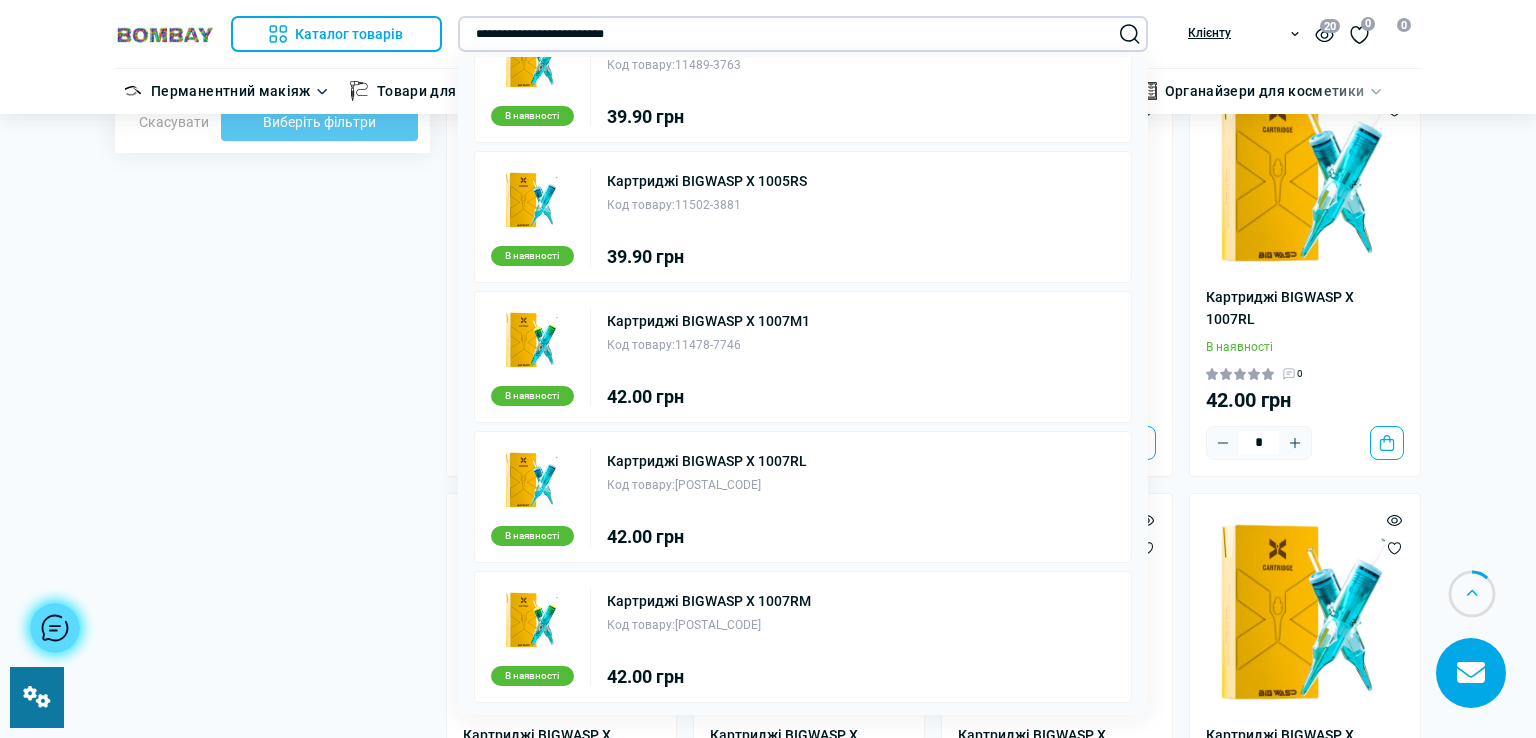 type on "**********" 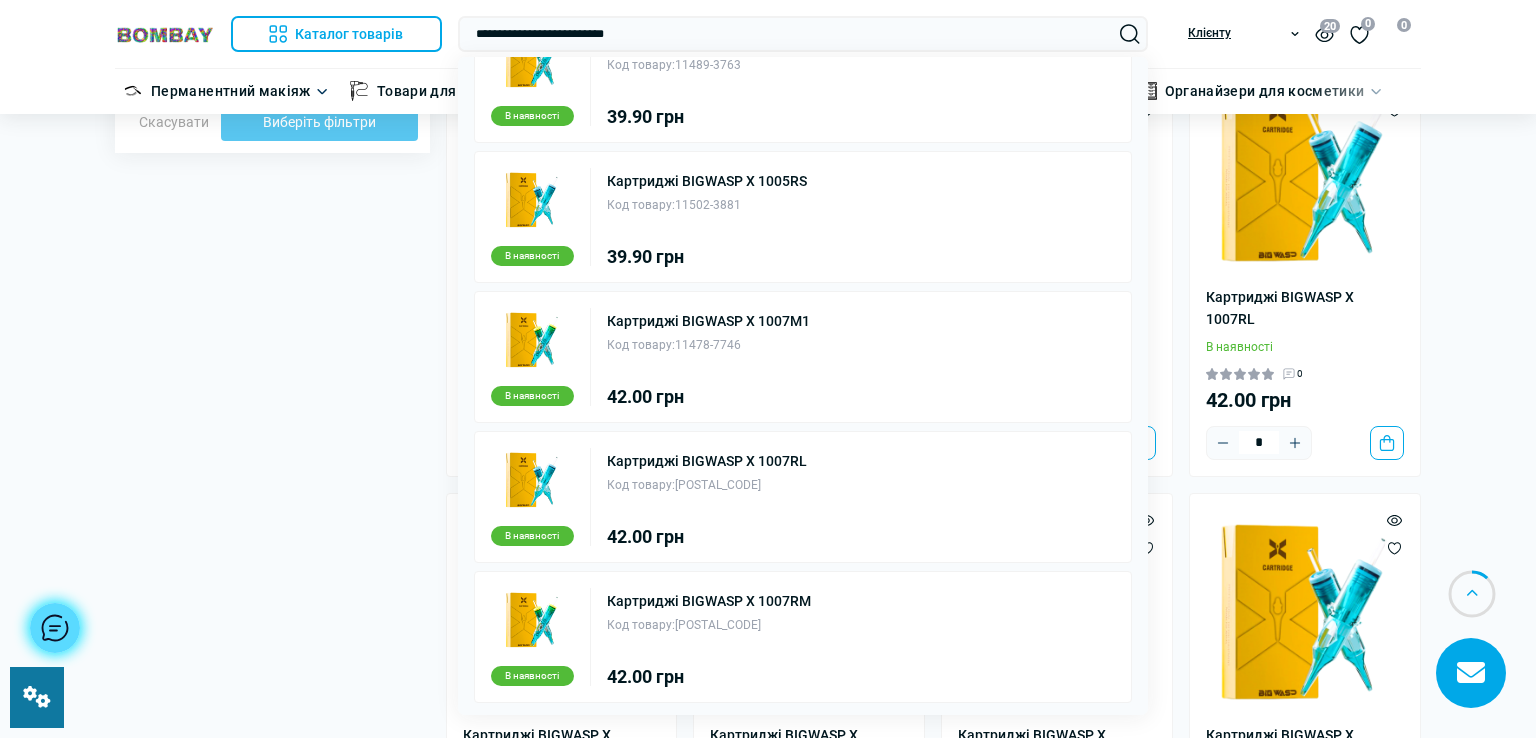 click at bounding box center [768, 369] 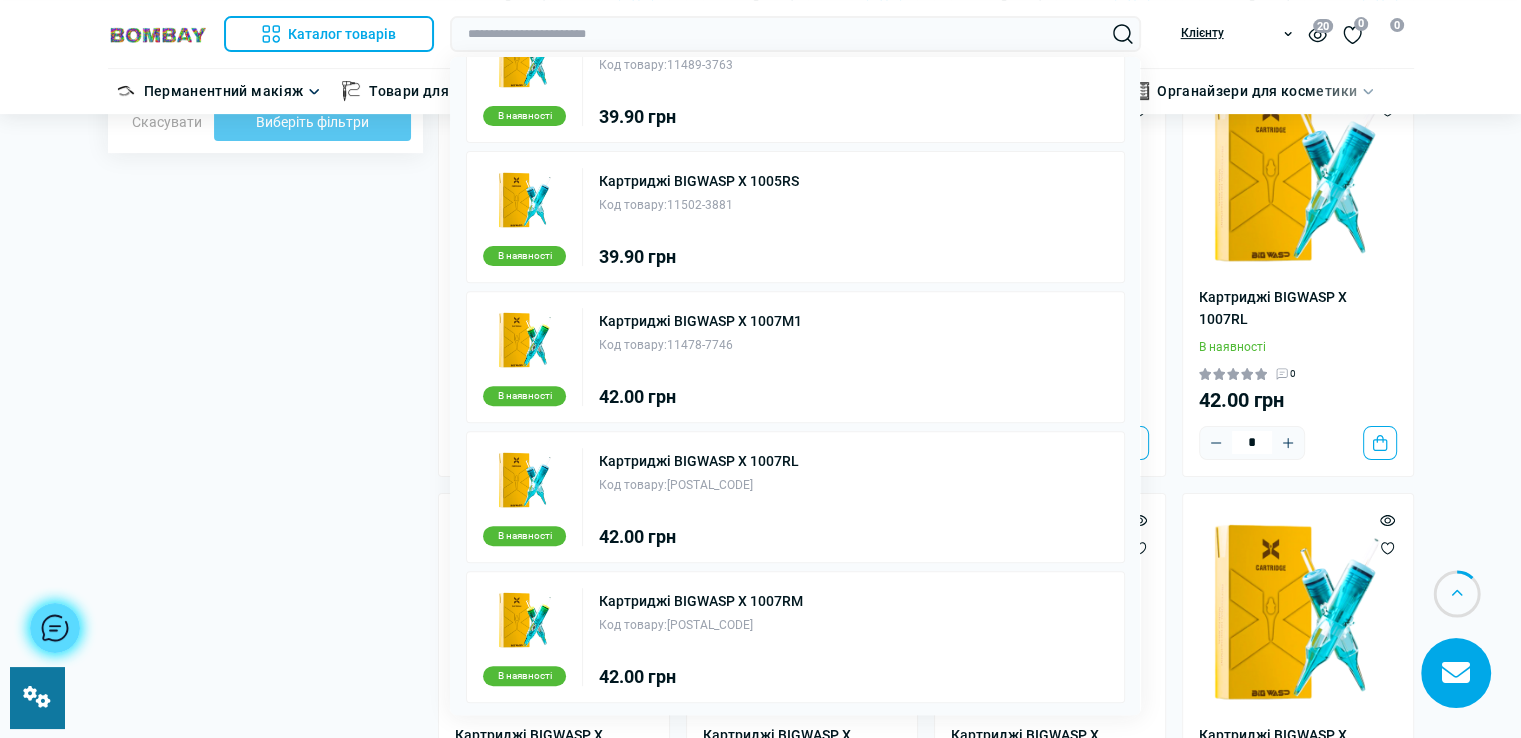 scroll, scrollTop: 32, scrollLeft: 0, axis: vertical 